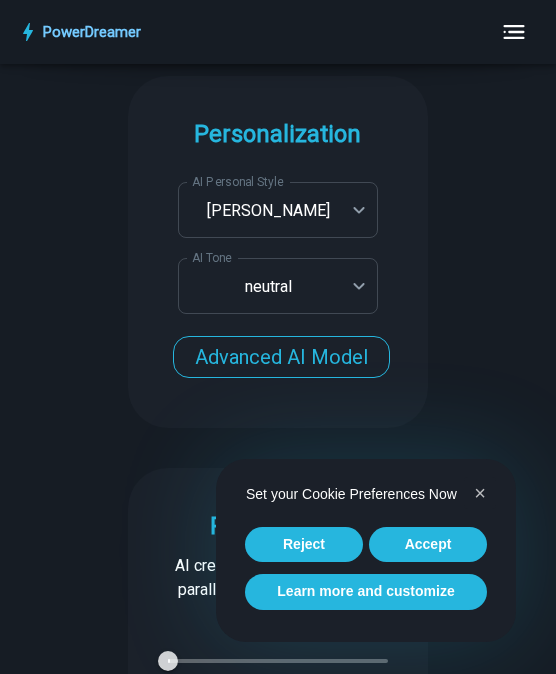 scroll, scrollTop: 3585, scrollLeft: 0, axis: vertical 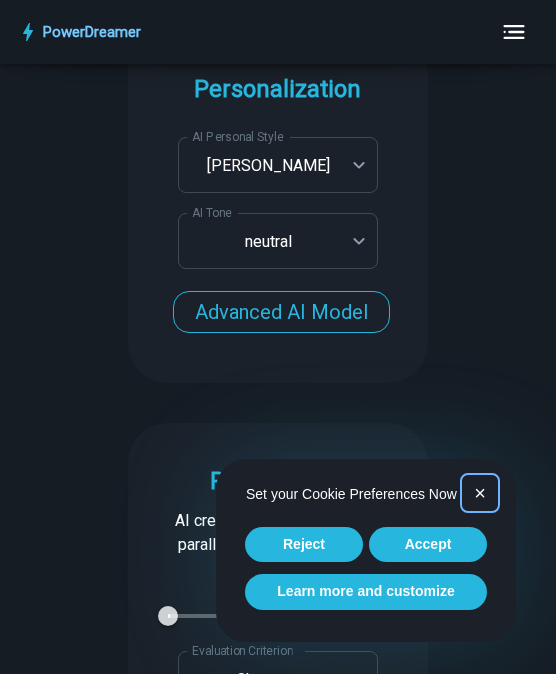 click on "×" at bounding box center (480, 493) 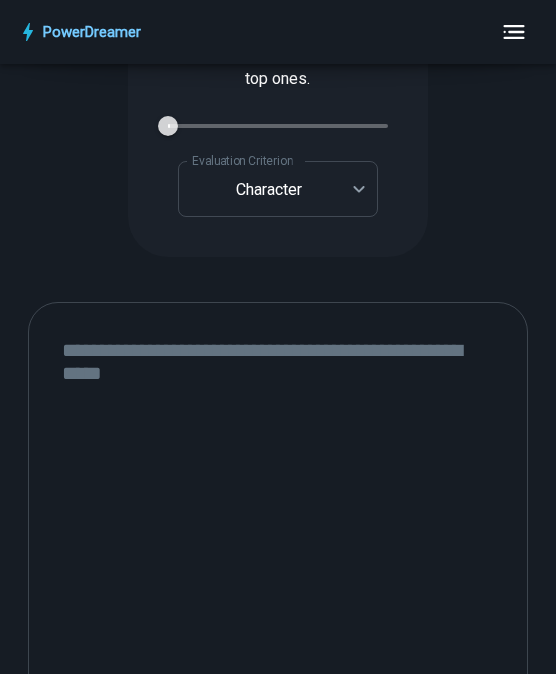 scroll, scrollTop: 3916, scrollLeft: 0, axis: vertical 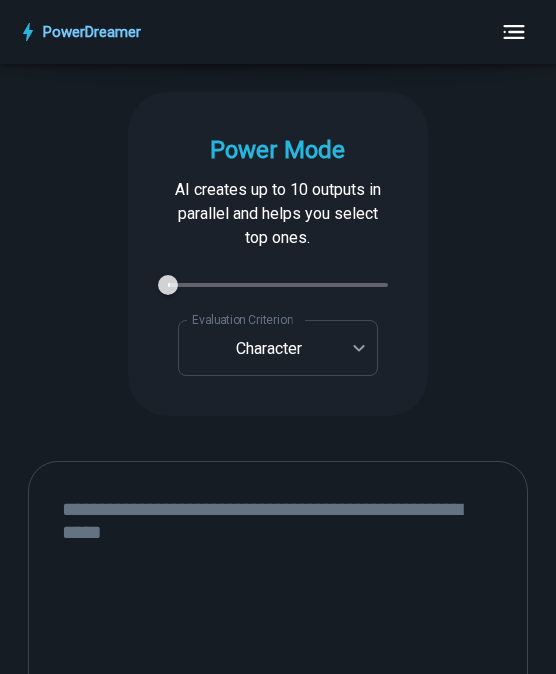 click at bounding box center (278, 728) 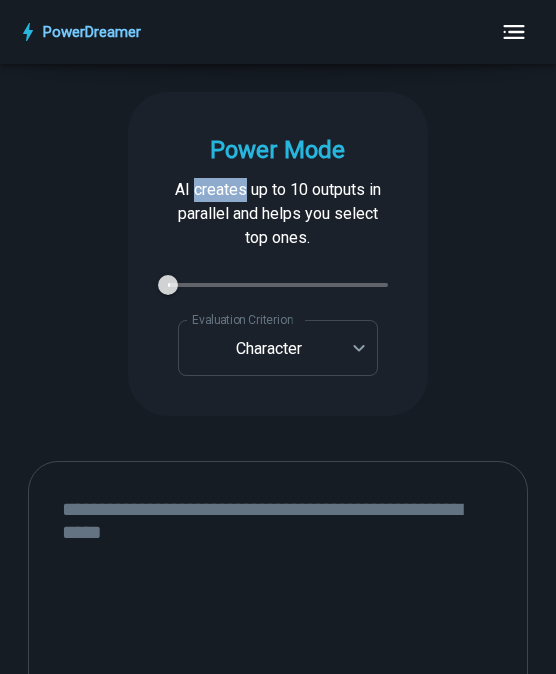 click on "AI creates up to 10 outputs in parallel and helps you select top ones." at bounding box center [278, 214] 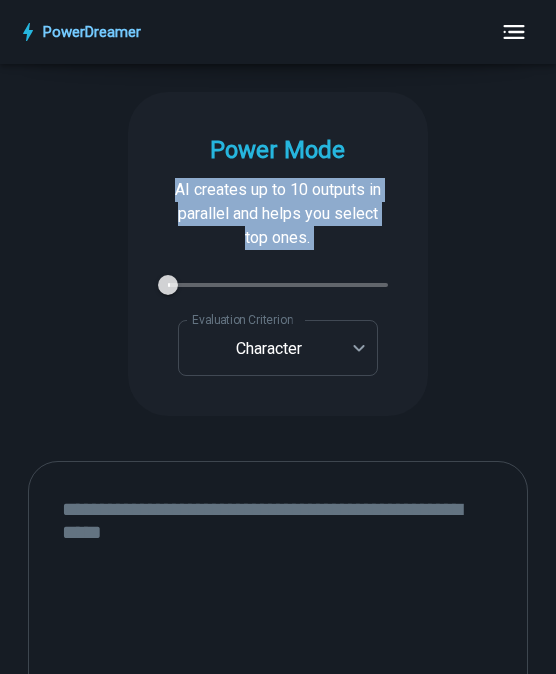 click on "AI creates up to 10 outputs in parallel and helps you select top ones." at bounding box center (278, 214) 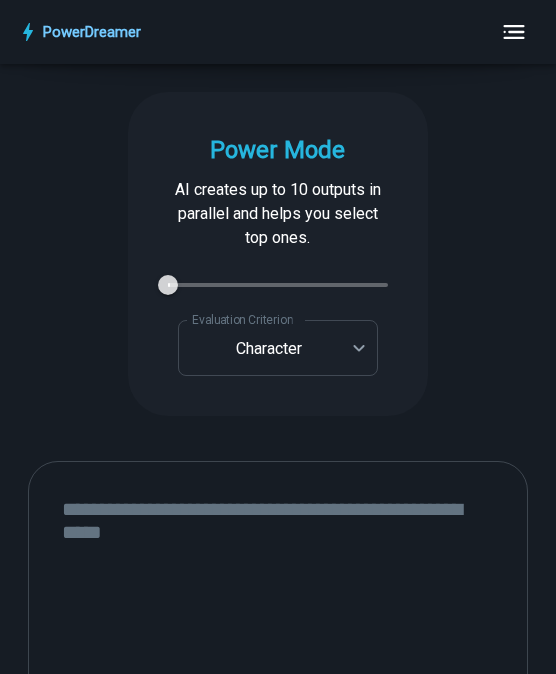 click on "AI creates up to 10 outputs in parallel and helps you select top ones." at bounding box center (278, 214) 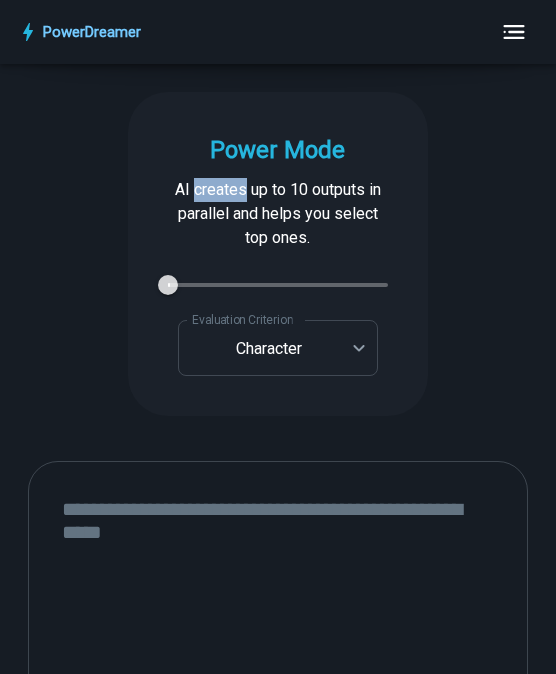 click on "AI creates up to 10 outputs in parallel and helps you select top ones." at bounding box center [278, 214] 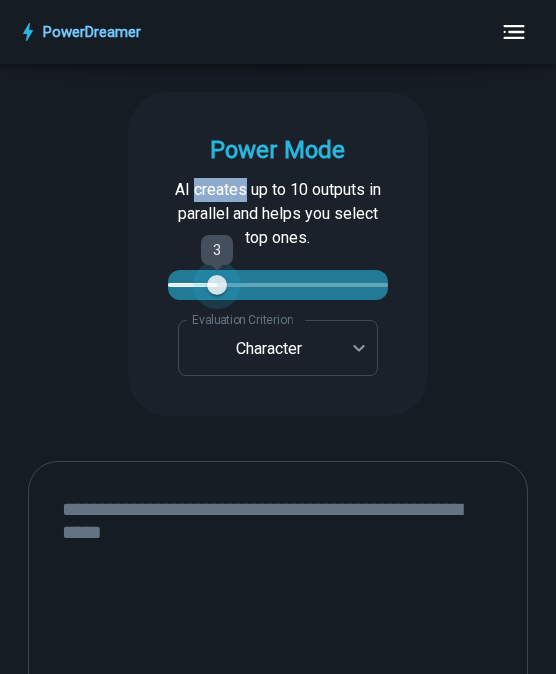 click on "3" at bounding box center [278, 285] 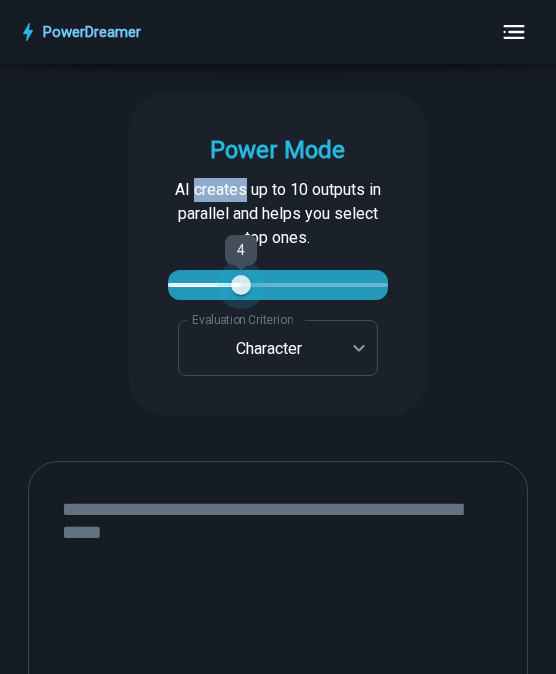 type on "*" 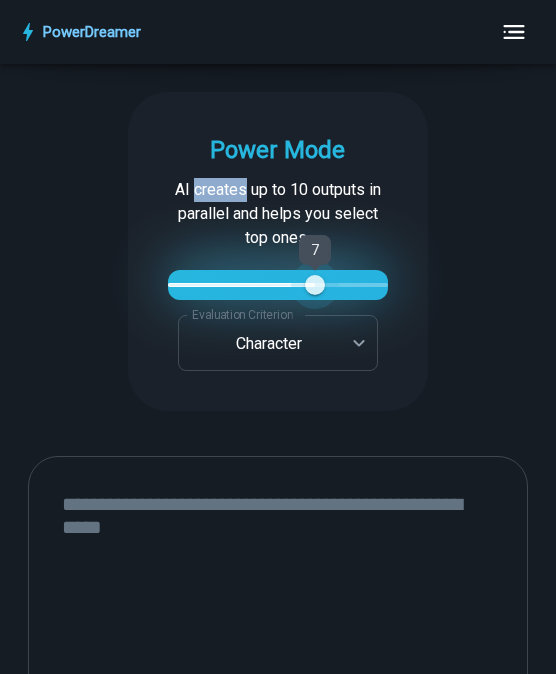 type on "*" 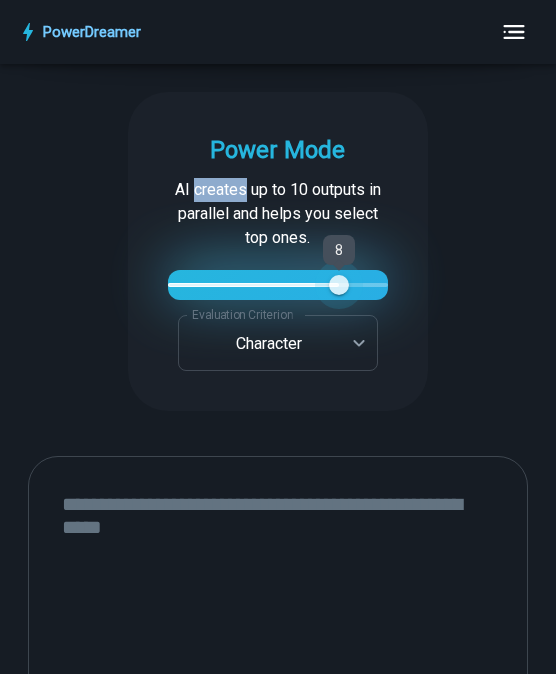 type on "*" 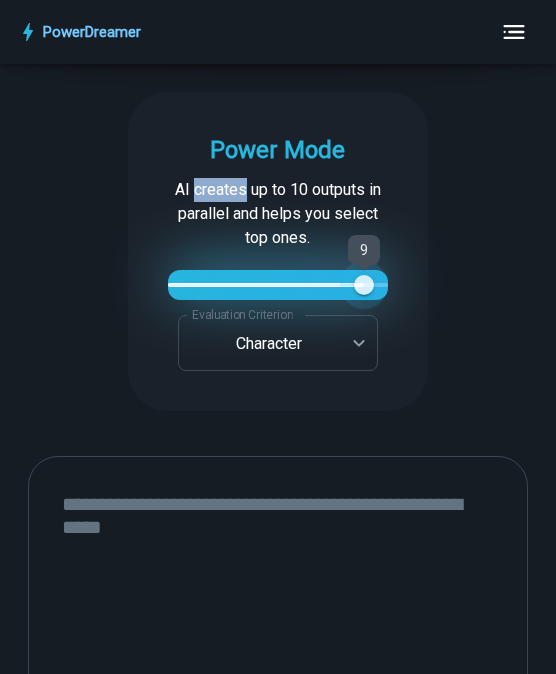 type on "*" 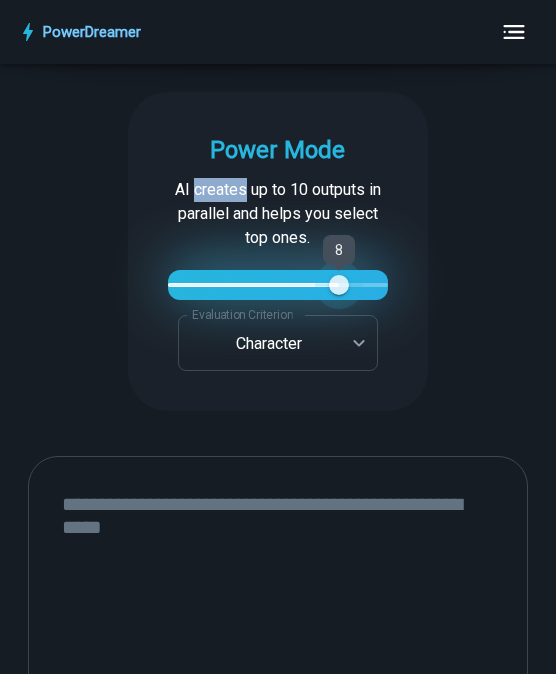 type on "*" 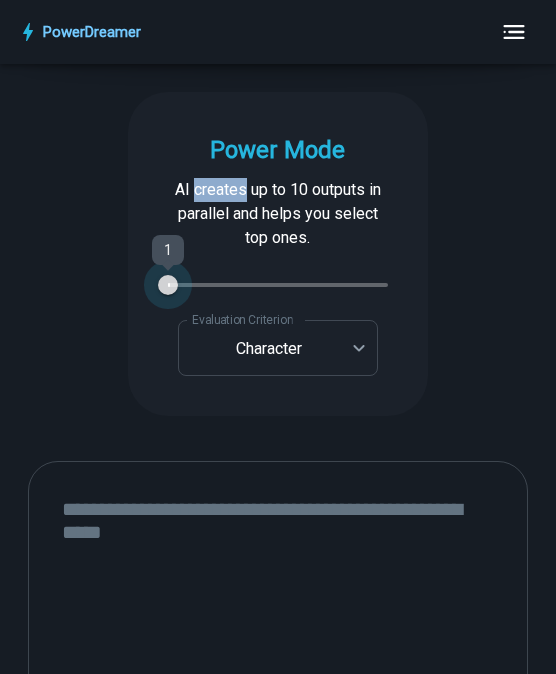 drag, startPoint x: 211, startPoint y: 273, endPoint x: 150, endPoint y: 274, distance: 61.008198 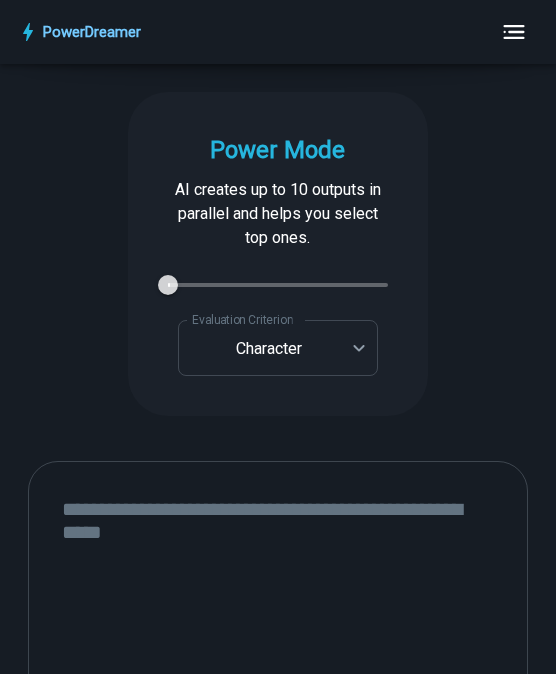 click on "AI creates up to 10 outputs in parallel and helps you select top ones." at bounding box center [278, 214] 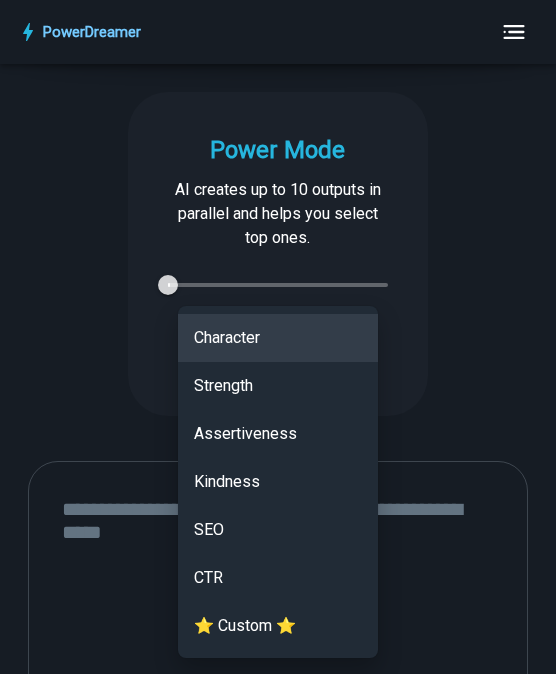click on "PowerDreamer AI Story Generator Generate a story in your desired style START Faster with PowerDreamer 213,653  AI-Generated Outputs.  60,000+ Users. 60+ AI Tools. PowerDreamer saved me a ton of stress and even more time. Highly recommend. [PERSON_NAME] is a writer and producer with experience at Morning Rush, [US_STATE] PBS, Metro Weekly and The [US_STATE] Times I received a job offer [DATE] that your awesome website helped me get. Thank you! I will be singing your praises. [PERSON_NAME] signed up to PowerDreamer [DATE] and received his job offer [DATE] Absolutely love this program!! I'm usually hesitant to pay for anything without being able to try it for free first. However, I was desperate to get resume writing help and this program far exceeded my expectations! I have been telling anyone I know looking for a job to try it. [PERSON_NAME] [PERSON_NAME], Product Manager in E-Commerce [PERSON_NAME] [PERSON_NAME] Made the job hunting process so easy! [PERSON_NAME], Software Engineer [PERSON_NAME] exhaustion" at bounding box center [278, -3] 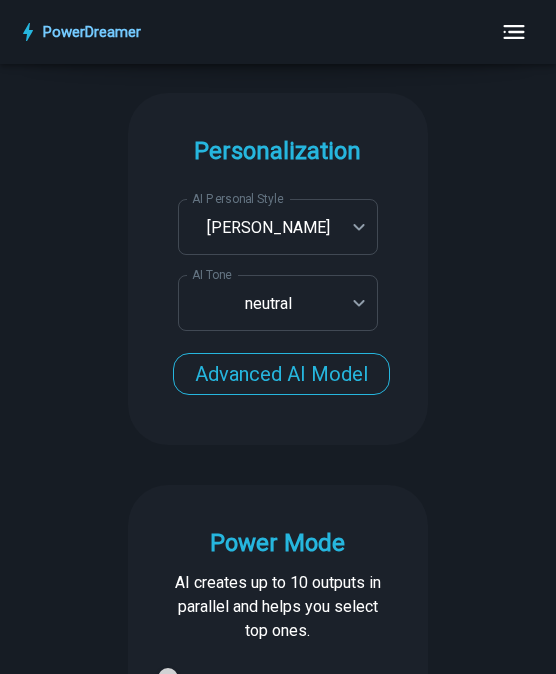 scroll, scrollTop: 3402, scrollLeft: 0, axis: vertical 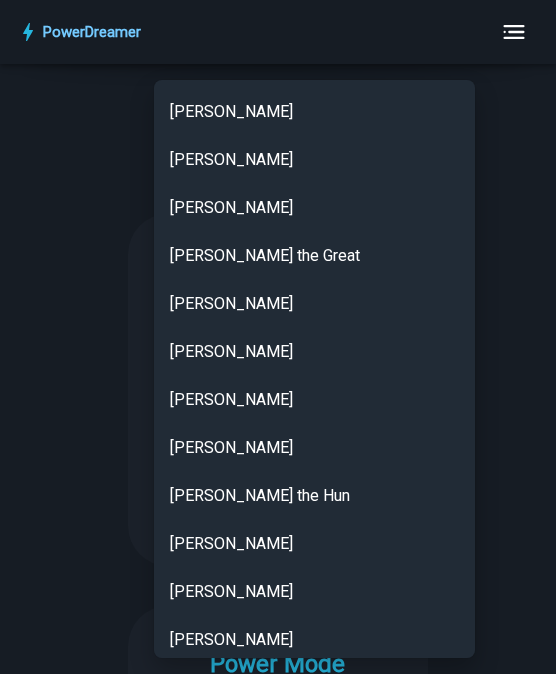 click on "PowerDreamer AI Story Generator Generate a story in your desired style START Faster with PowerDreamer 213,653  AI-Generated Outputs.  60,000+ Users. 60+ AI Tools. PowerDreamer saved me a ton of stress and even more time. Highly recommend. [PERSON_NAME] is a writer and producer with experience at Morning Rush, [US_STATE] PBS, Metro Weekly and The [US_STATE] Times I received a job offer [DATE] that your awesome website helped me get. Thank you! I will be singing your praises. [PERSON_NAME] signed up to PowerDreamer [DATE] and received his job offer [DATE] Absolutely love this program!! I'm usually hesitant to pay for anything without being able to try it for free first. However, I was desperate to get resume writing help and this program far exceeded my expectations! I have been telling anyone I know looking for a job to try it. [PERSON_NAME] [PERSON_NAME], Product Manager in E-Commerce [PERSON_NAME] [PERSON_NAME] Made the job hunting process so easy! [PERSON_NAME], Software Engineer [PERSON_NAME] exhaustion" at bounding box center (278, 511) 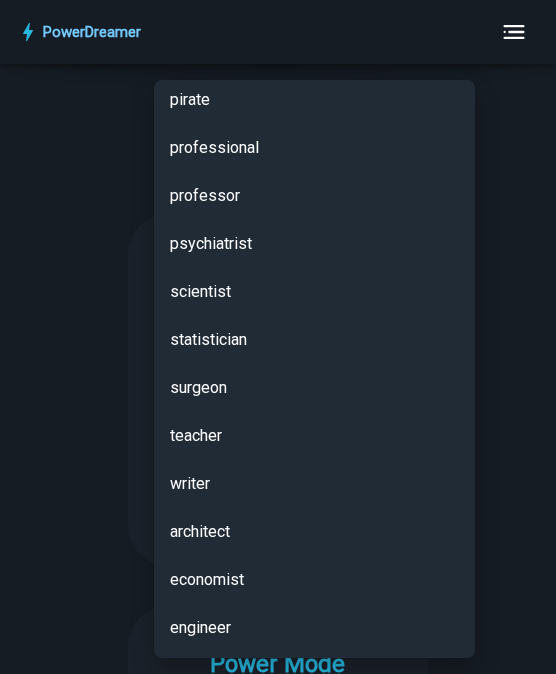 scroll, scrollTop: 6494, scrollLeft: 0, axis: vertical 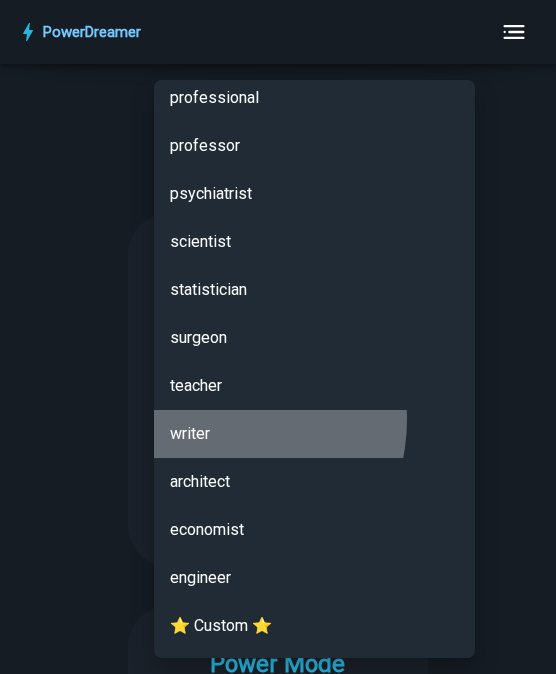 click on "writer" at bounding box center [314, 434] 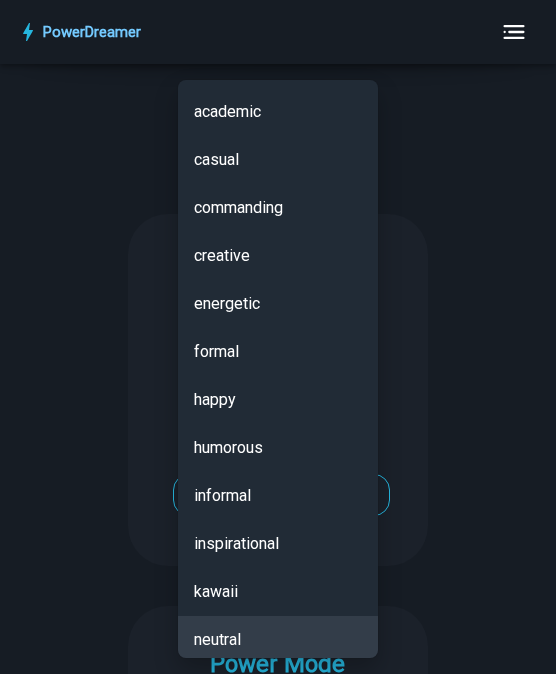 click on "PowerDreamer AI Story Generator Generate a story in your desired style START Faster with PowerDreamer 213,653  AI-Generated Outputs.  60,000+ Users. 60+ AI Tools. PowerDreamer saved me a ton of stress and even more time. Highly recommend. [PERSON_NAME] is a writer and producer with experience at Morning Rush, [US_STATE] PBS, Metro Weekly and The [US_STATE] Times I received a job offer [DATE] that your awesome website helped me get. Thank you! I will be singing your praises. [PERSON_NAME] signed up to PowerDreamer [DATE] and received his job offer [DATE] Absolutely love this program!! I'm usually hesitant to pay for anything without being able to try it for free first. However, I was desperate to get resume writing help and this program far exceeded my expectations! I have been telling anyone I know looking for a job to try it. [PERSON_NAME] [PERSON_NAME], Product Manager in E-Commerce [PERSON_NAME] [PERSON_NAME] Made the job hunting process so easy! [PERSON_NAME], Software Engineer [PERSON_NAME] exhaustion" at bounding box center (278, 511) 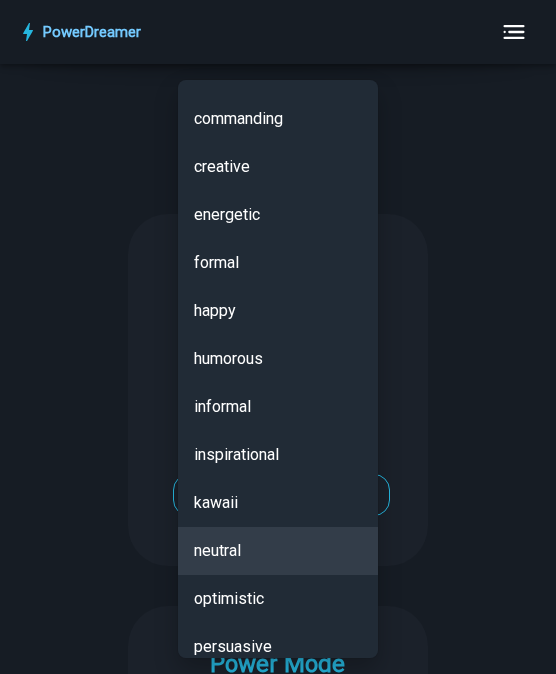 scroll, scrollTop: 73, scrollLeft: 0, axis: vertical 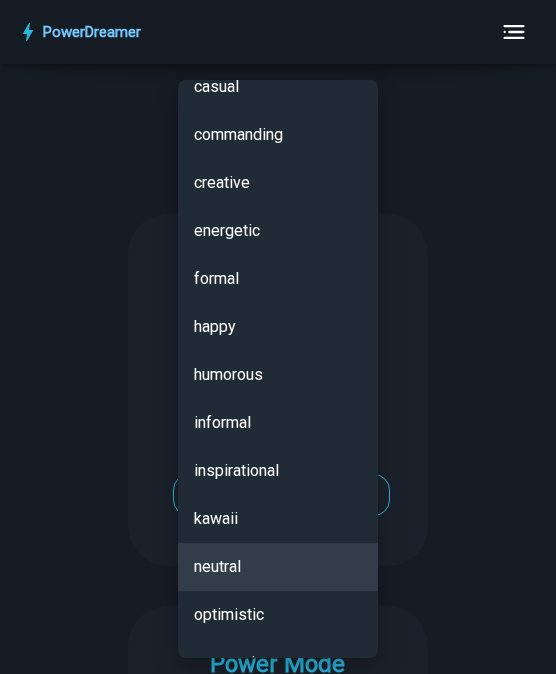 click at bounding box center [278, 337] 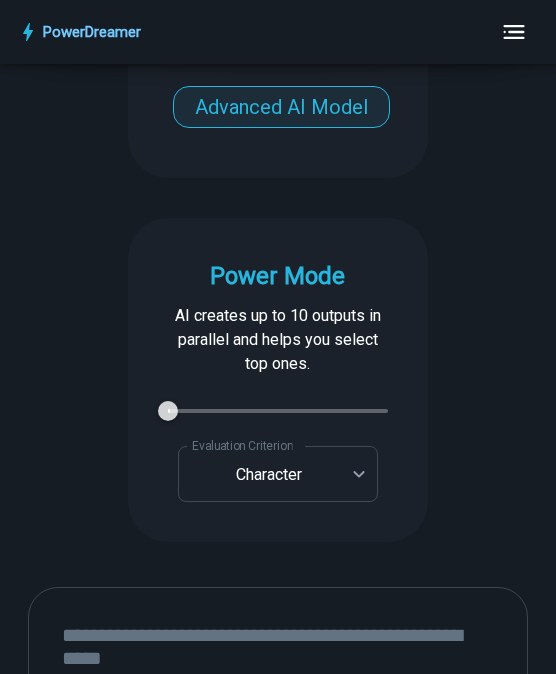 scroll, scrollTop: 3800, scrollLeft: 0, axis: vertical 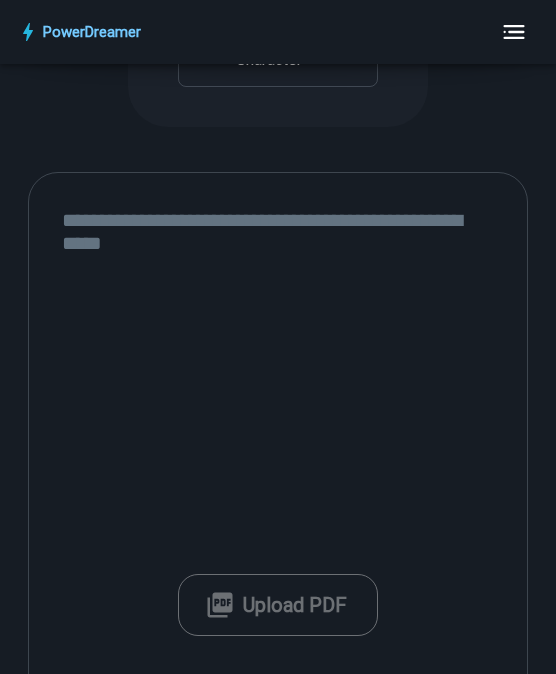 paste on "**********" 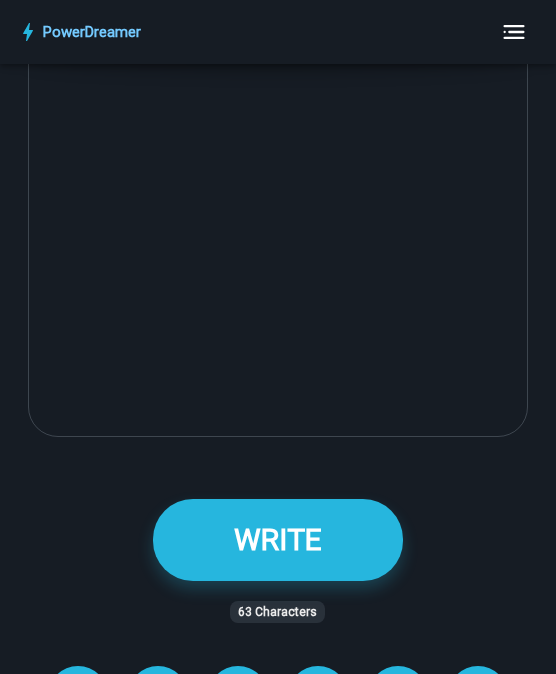 scroll, scrollTop: 4649, scrollLeft: 0, axis: vertical 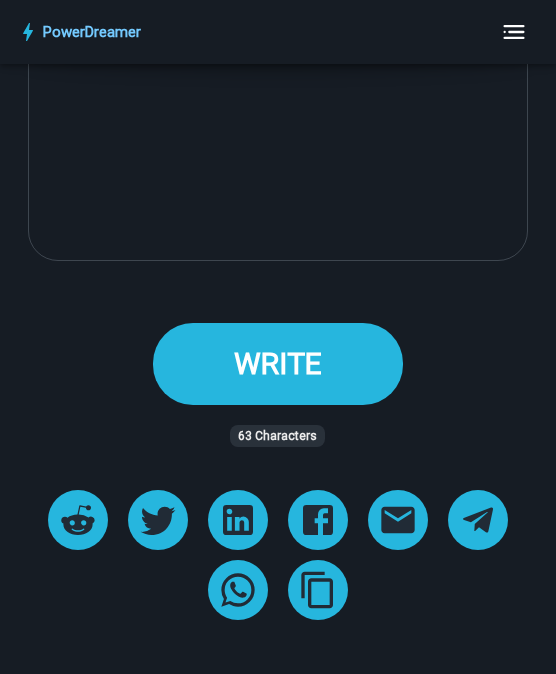 type on "**********" 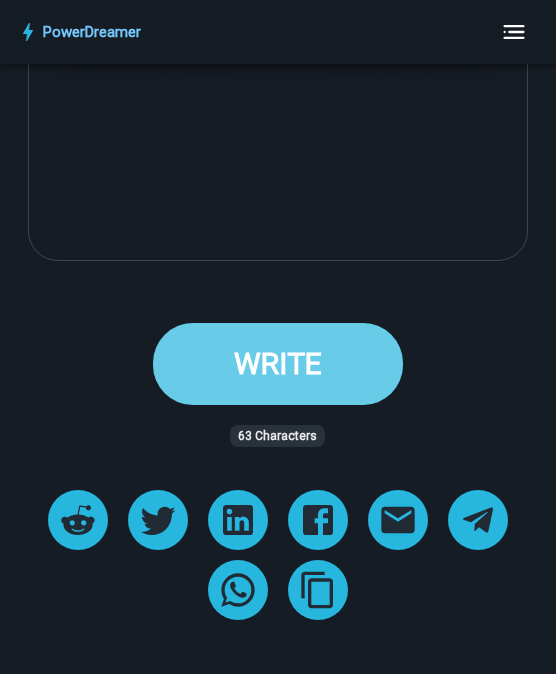 click on "WRITE" at bounding box center (278, 363) 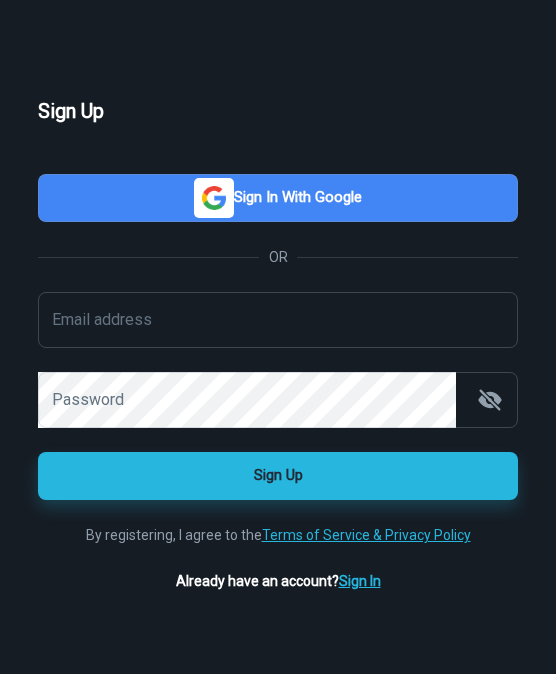 scroll, scrollTop: 14, scrollLeft: 0, axis: vertical 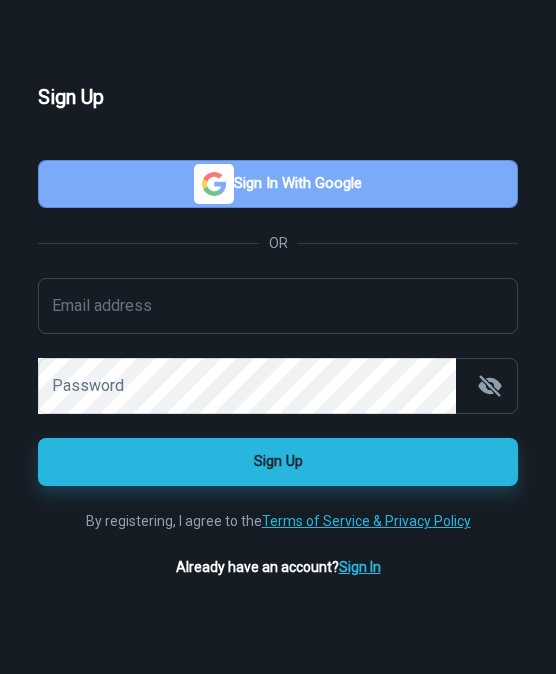 click on "Sign in with Google" at bounding box center [278, 184] 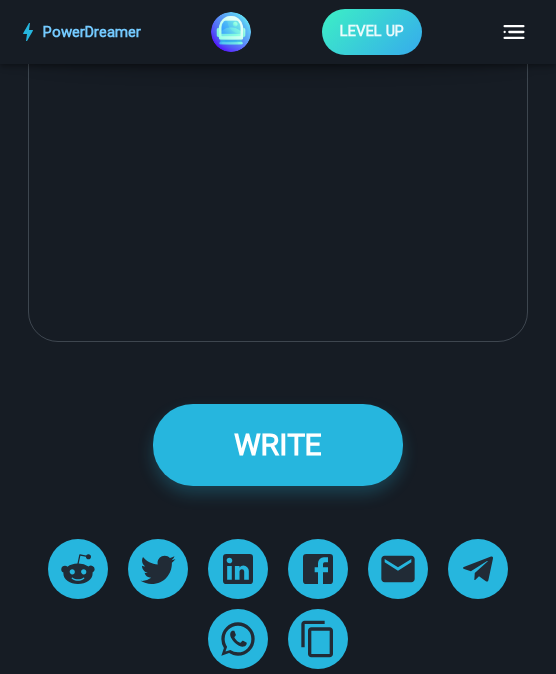 scroll, scrollTop: 4385, scrollLeft: 0, axis: vertical 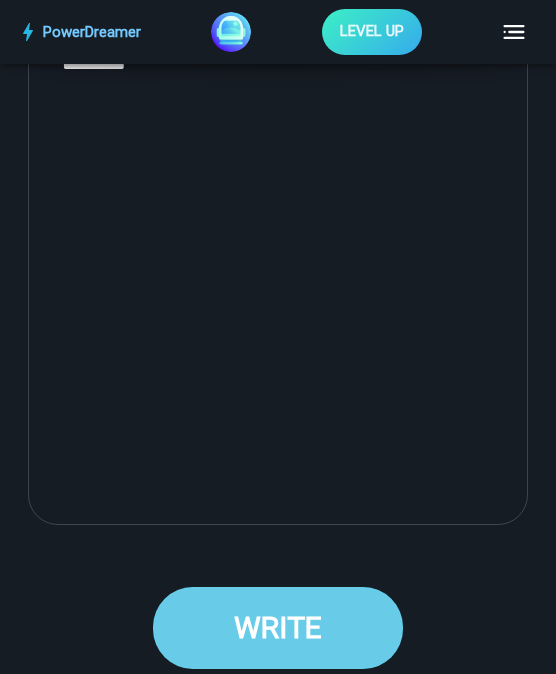 click on "WRITE" at bounding box center (278, 627) 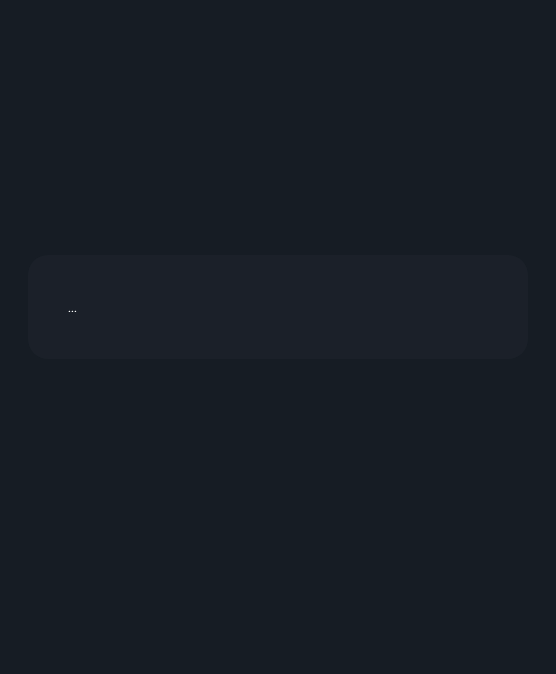 scroll, scrollTop: 11247, scrollLeft: 0, axis: vertical 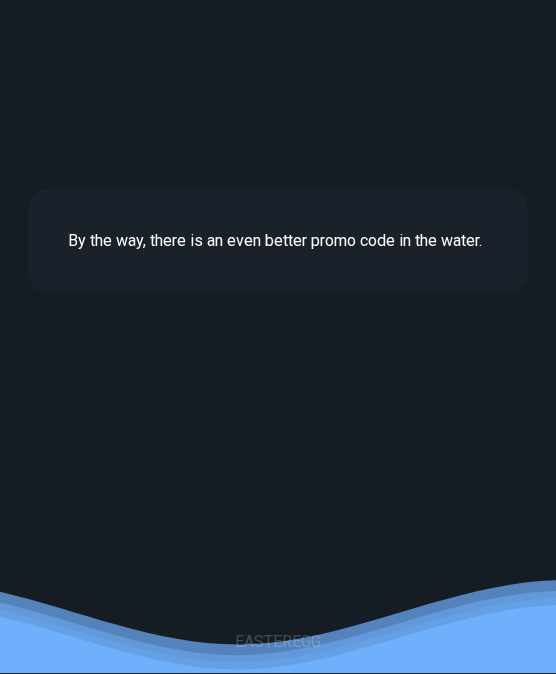 click on "By the way, there is an even better promo code in the water." at bounding box center [278, 241] 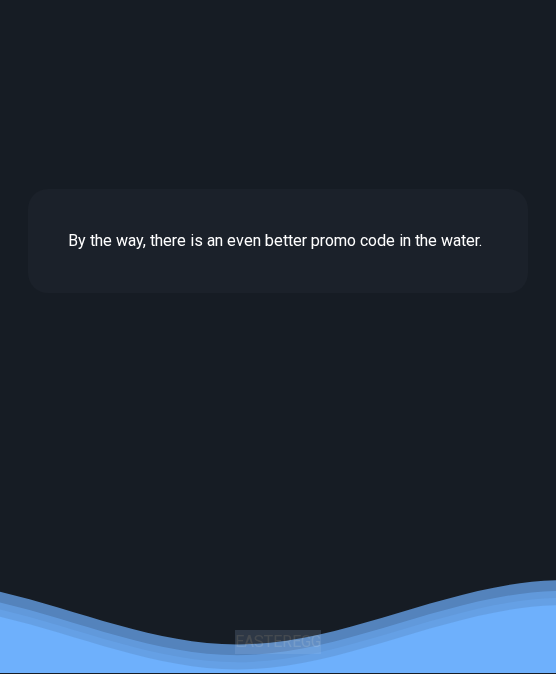 click on "EASTEREGG" at bounding box center [278, 642] 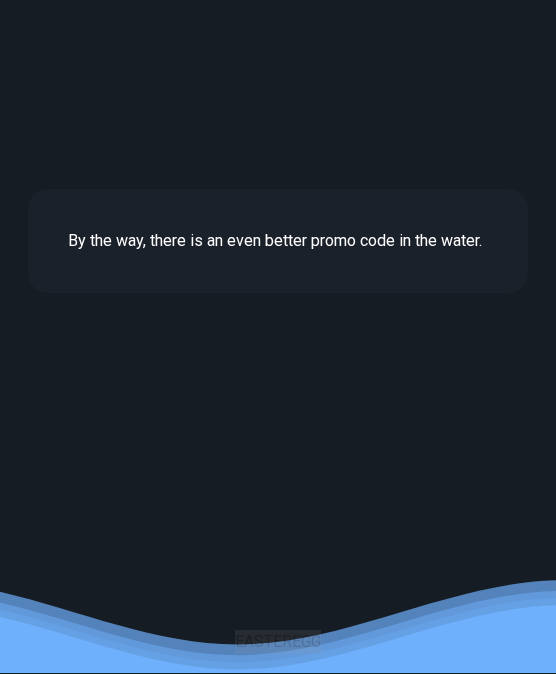 drag, startPoint x: 325, startPoint y: 640, endPoint x: 160, endPoint y: 16, distance: 645.44635 